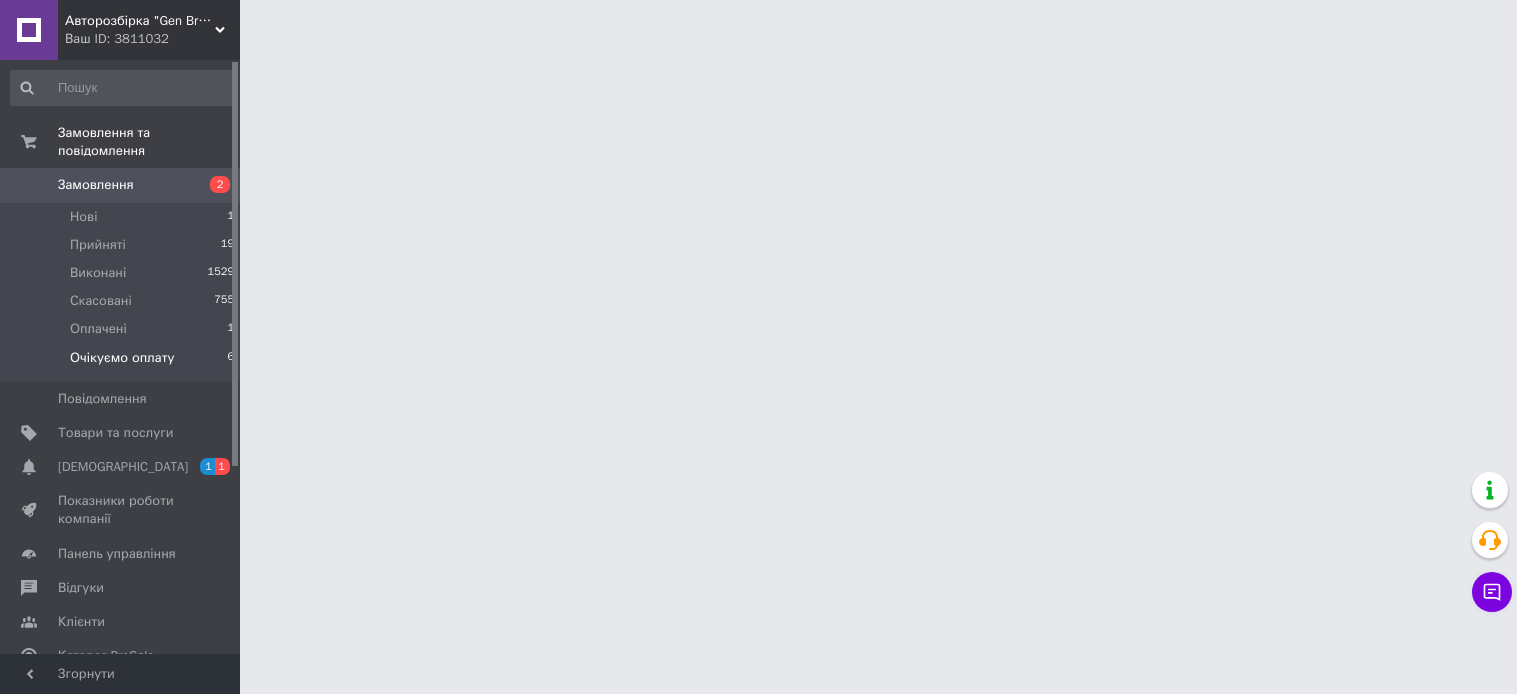 scroll, scrollTop: 0, scrollLeft: 0, axis: both 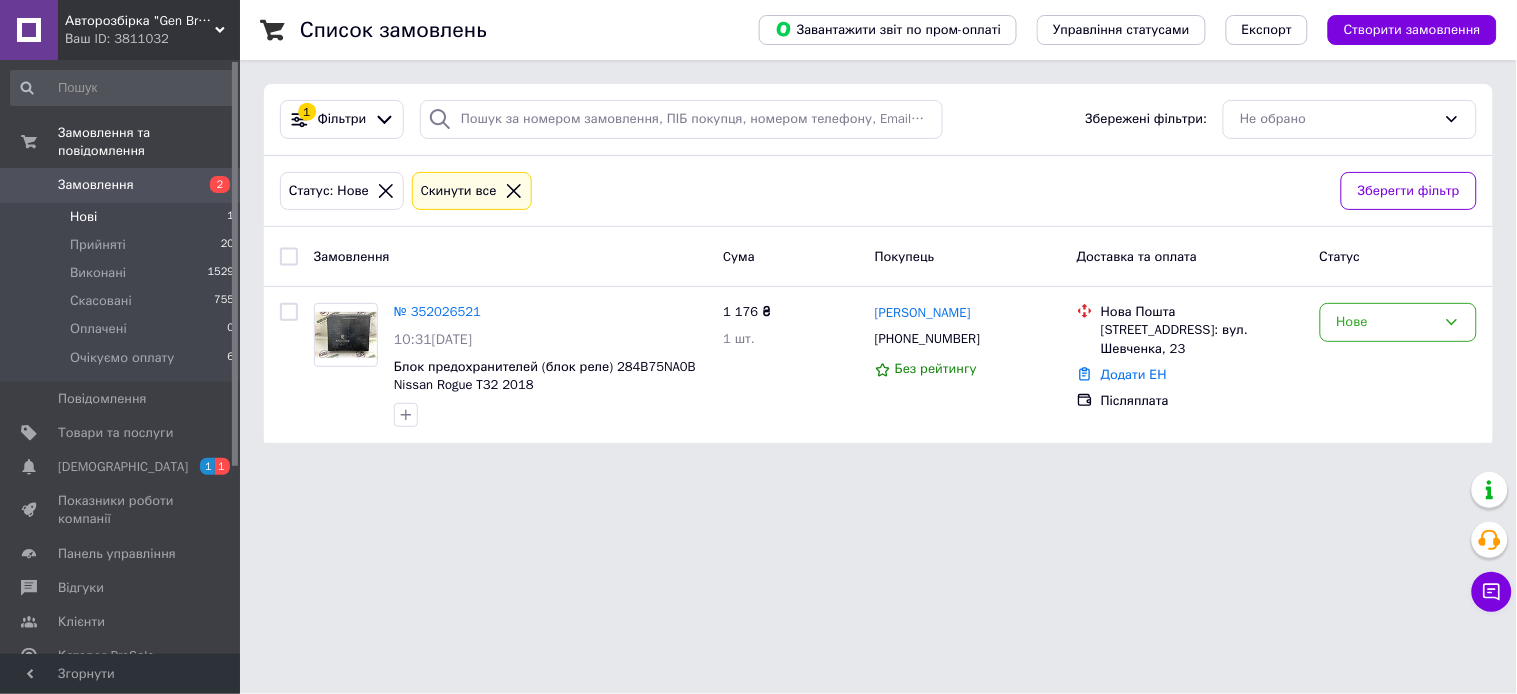 click on "Список замовлень   Завантажити звіт по пром-оплаті Управління статусами Експорт Створити замовлення 1 Фільтри Збережені фільтри: Не обрано Статус: Нове Cкинути все Зберегти фільтр Замовлення Cума Покупець Доставка та оплата Статус № 352026521 10:31, 10.07.2025 Блок предохранителей (блок реле) 284B75NA0B Nissan Rogue T32 2018 1 176 ₴ 1 шт. Владислав Вязовик +380954070078 Без рейтингу Нова Пошта Новгород-Сіверський, №1: вул. Шевченка, 23 Додати ЕН Післяплата Нове" at bounding box center (878, 233) 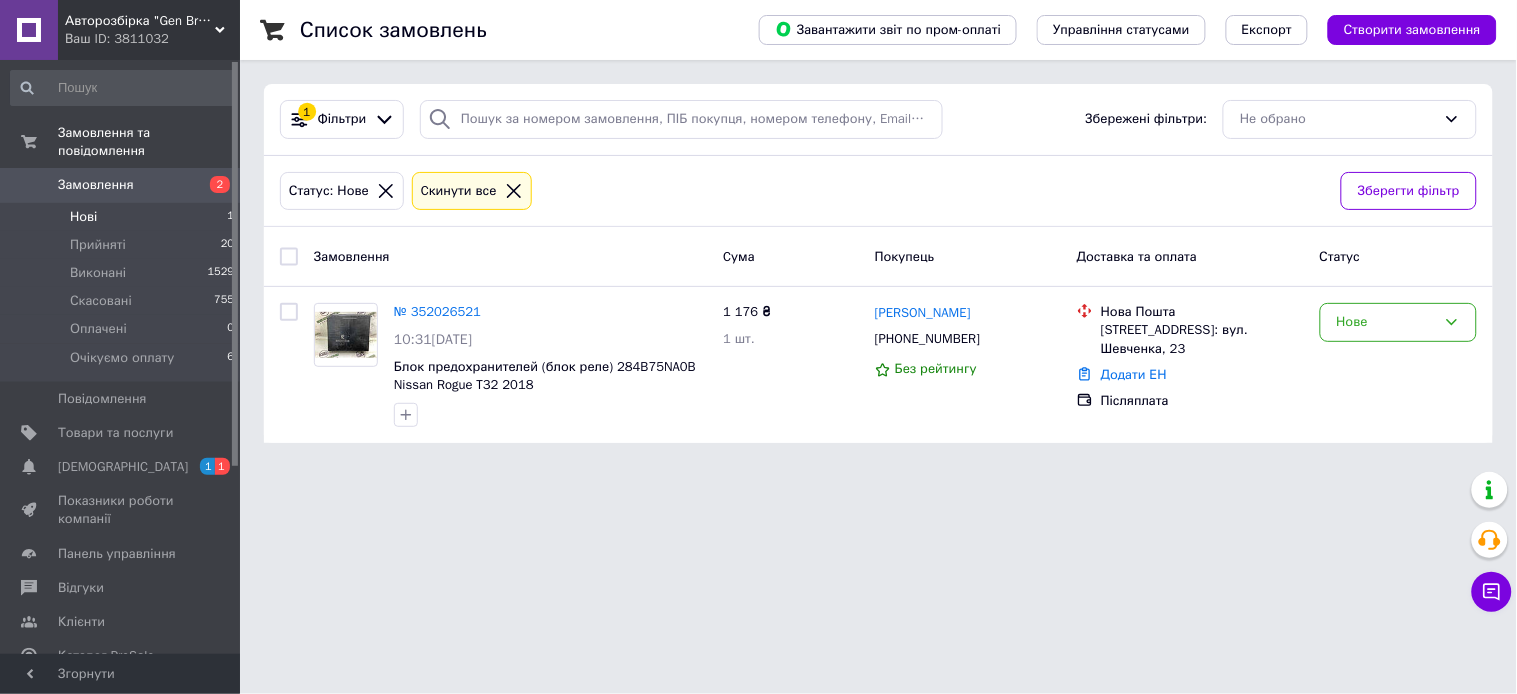 click on "Нові 1" at bounding box center (123, 217) 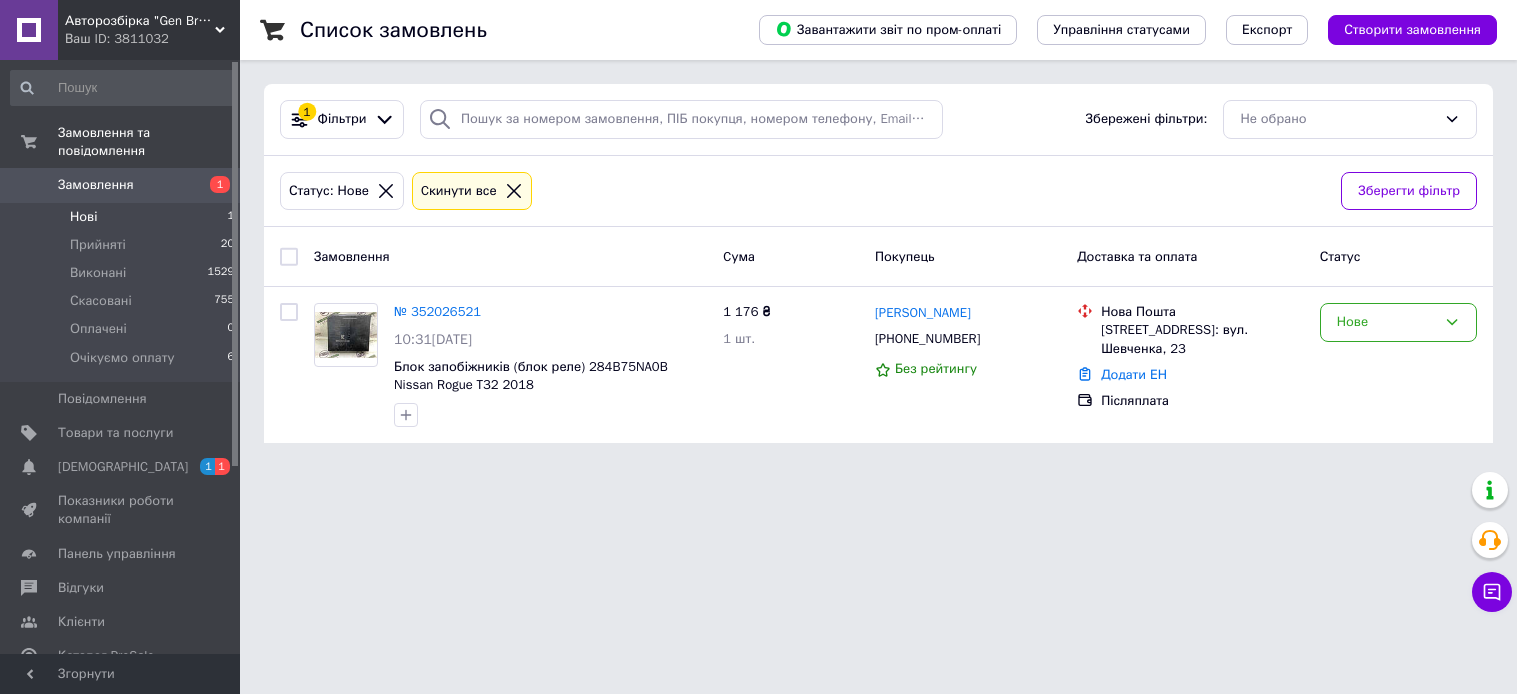 scroll, scrollTop: 0, scrollLeft: 0, axis: both 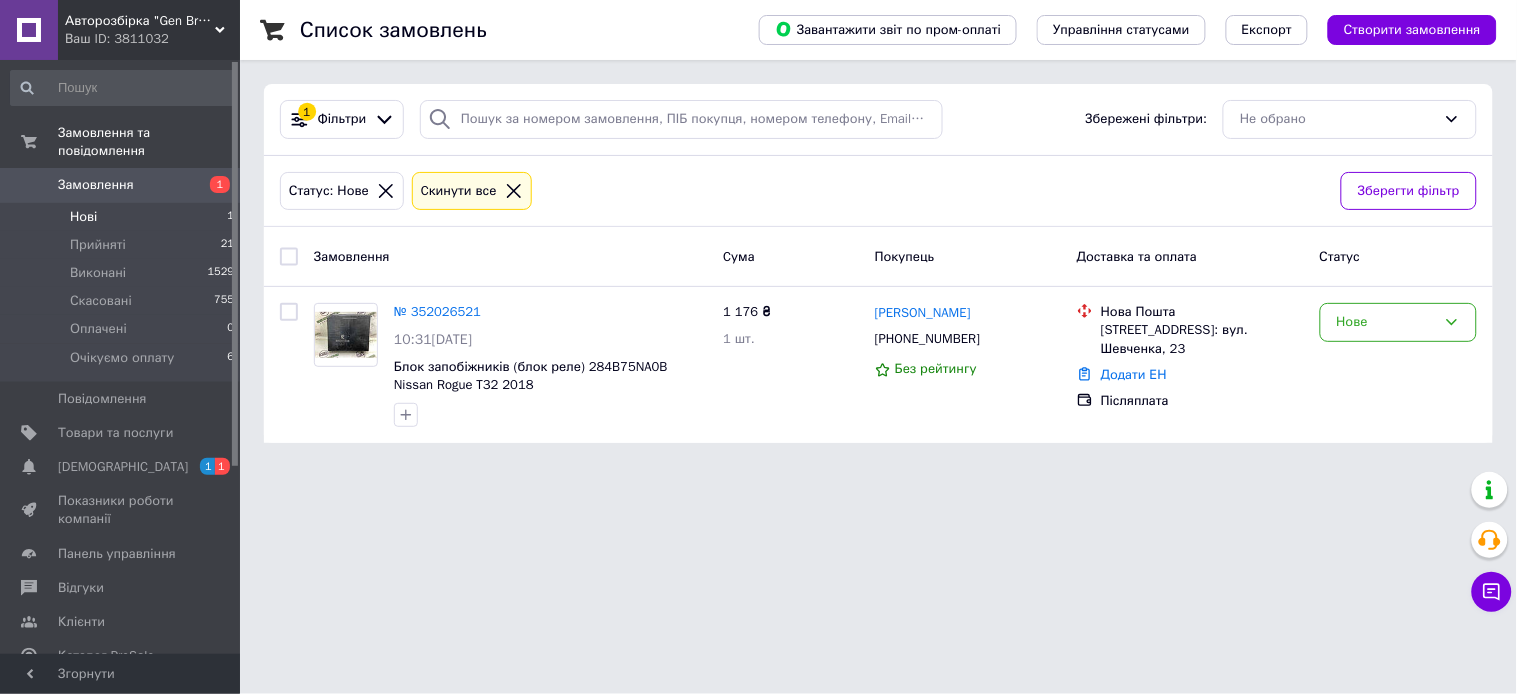 drag, startPoint x: 1332, startPoint y: 16, endPoint x: 467, endPoint y: 614, distance: 1051.584 